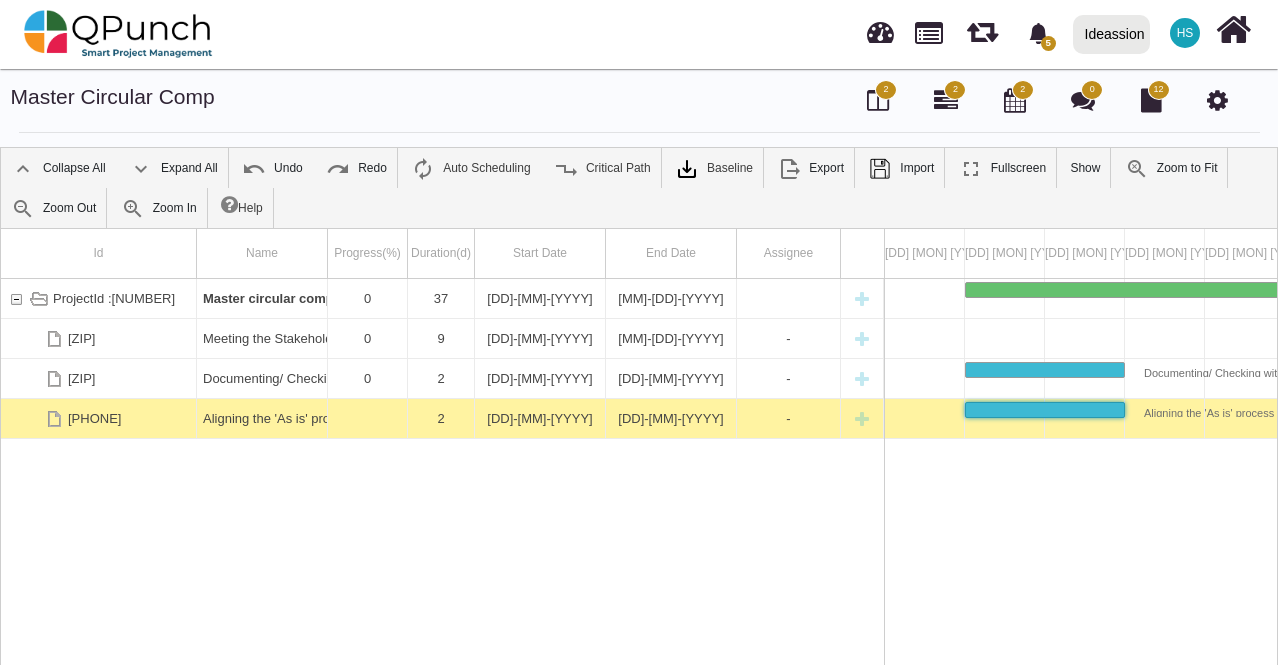scroll, scrollTop: 0, scrollLeft: 0, axis: both 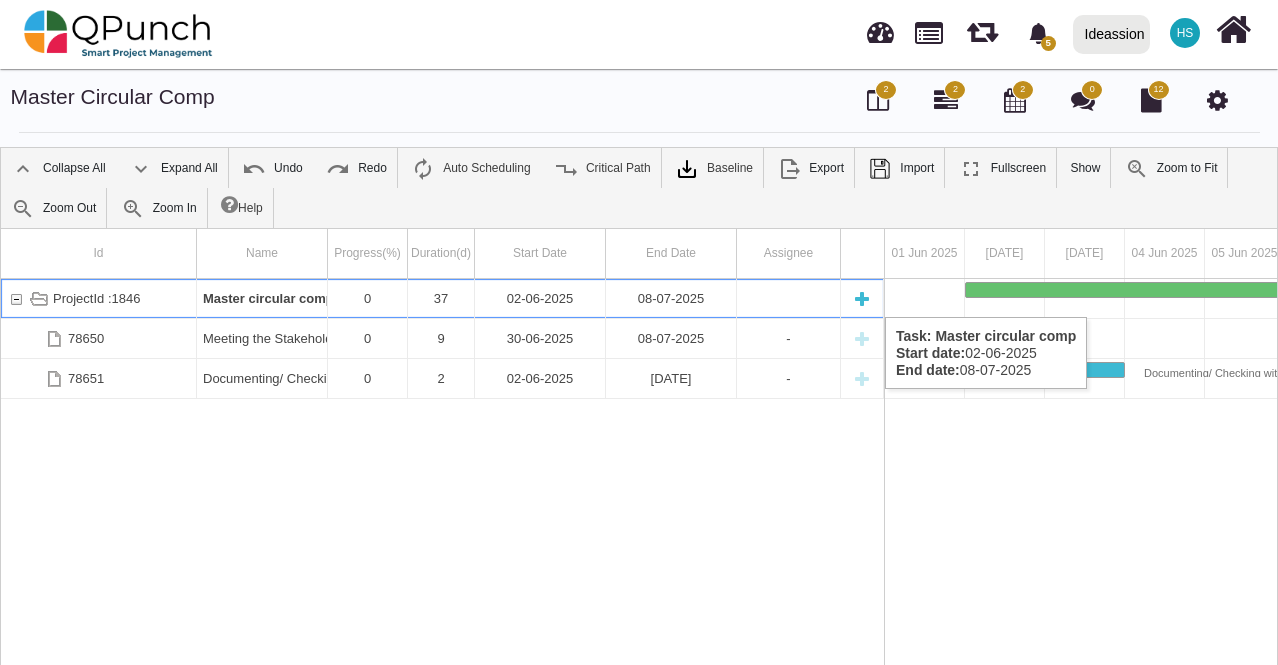 click at bounding box center (862, 298) 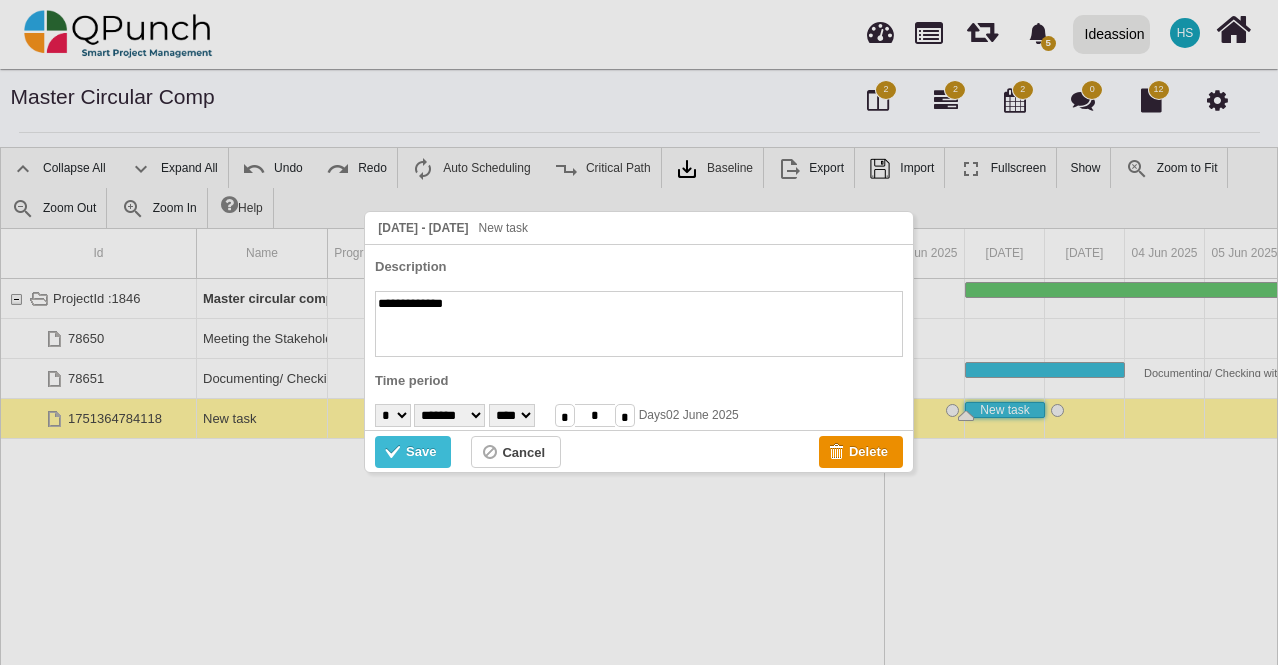 click on "**********" at bounding box center (639, 324) 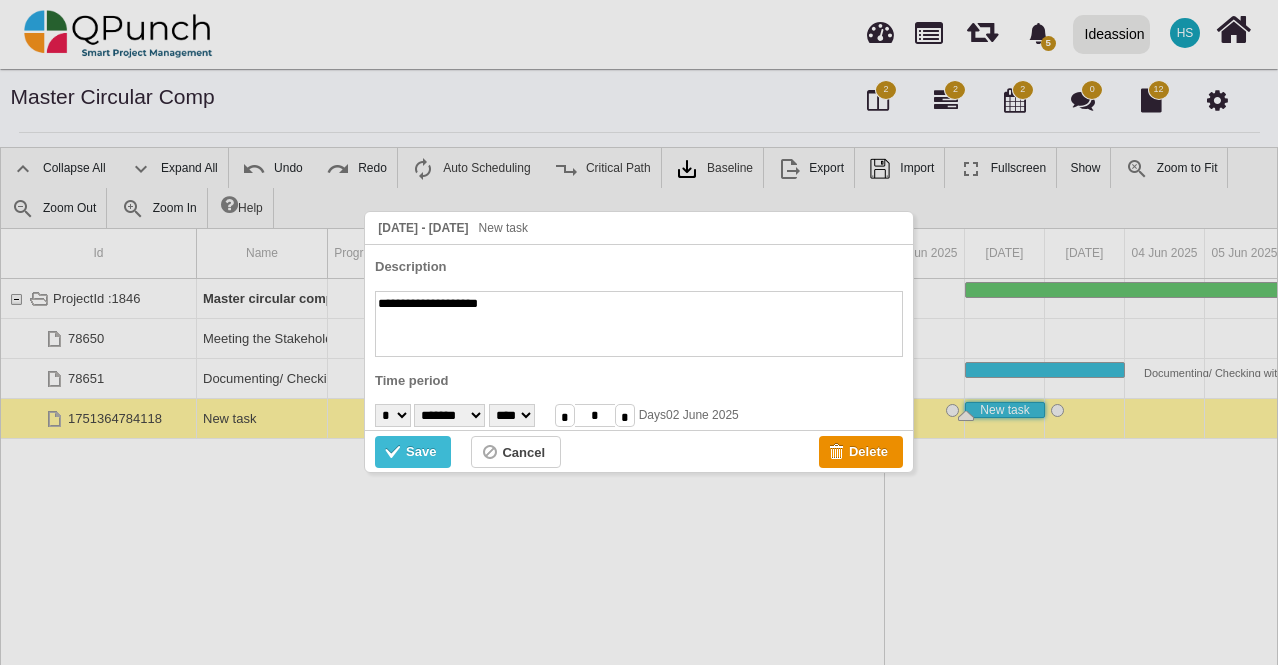 type on "**********" 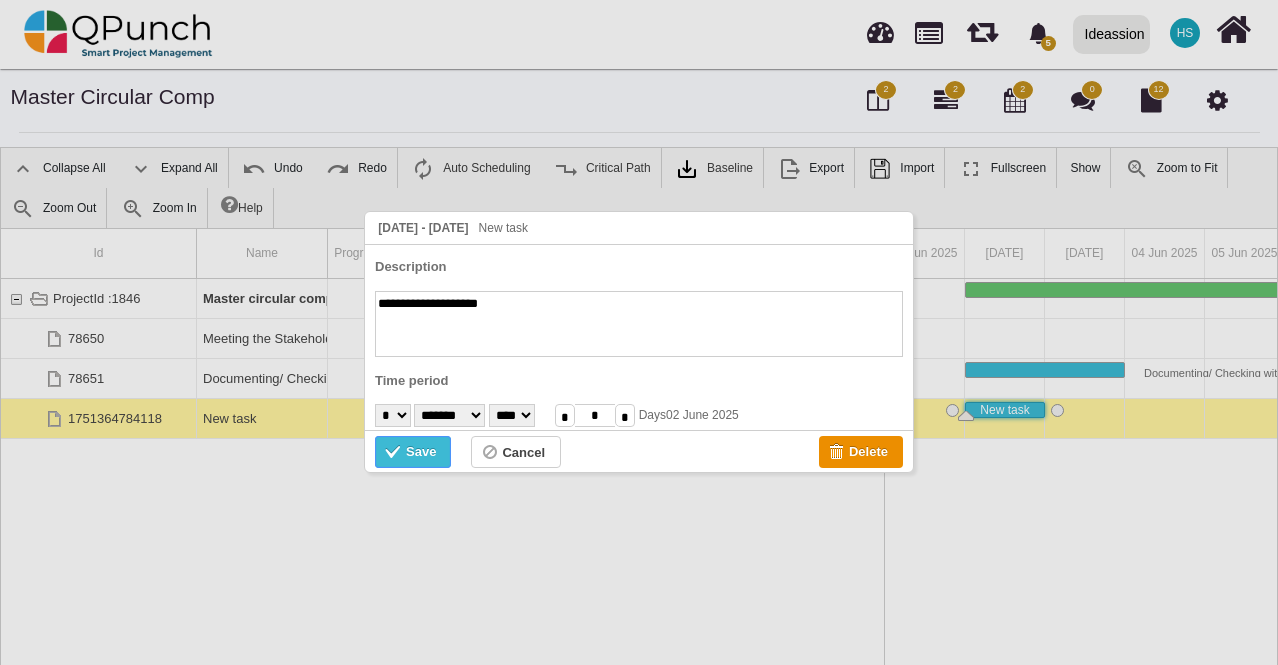 click on "Save" at bounding box center (413, 452) 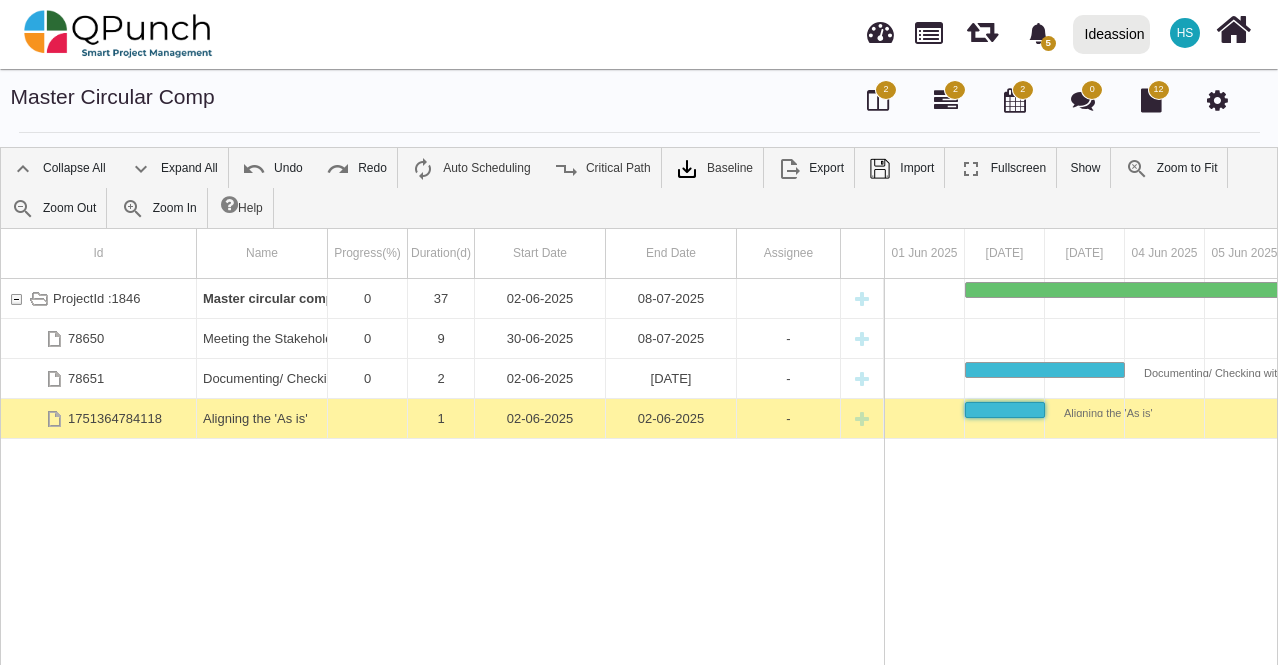 click on "ProjectId :1846 Master circular comp 0 37 02-06-2025 08-07-2025 78650 Meeting the Stakeholder 0 9 30-06-2025 08-07-2025 - 78651 Documenting/ Checking with Current SOP 0 2 02-06-2025 03-06-2025 - 1751364784118 Aligning the 'As is' 1 02-06-2025 02-06-2025 -" at bounding box center [442, 517] 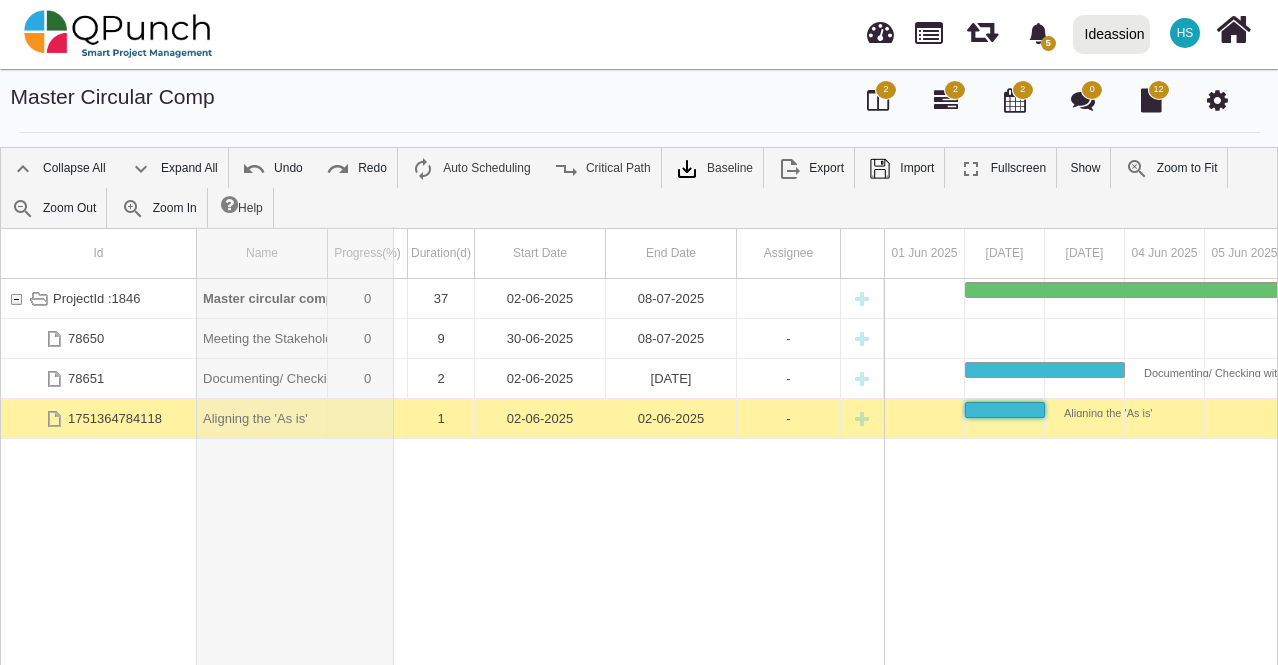 drag, startPoint x: 324, startPoint y: 242, endPoint x: 395, endPoint y: 251, distance: 71.568146 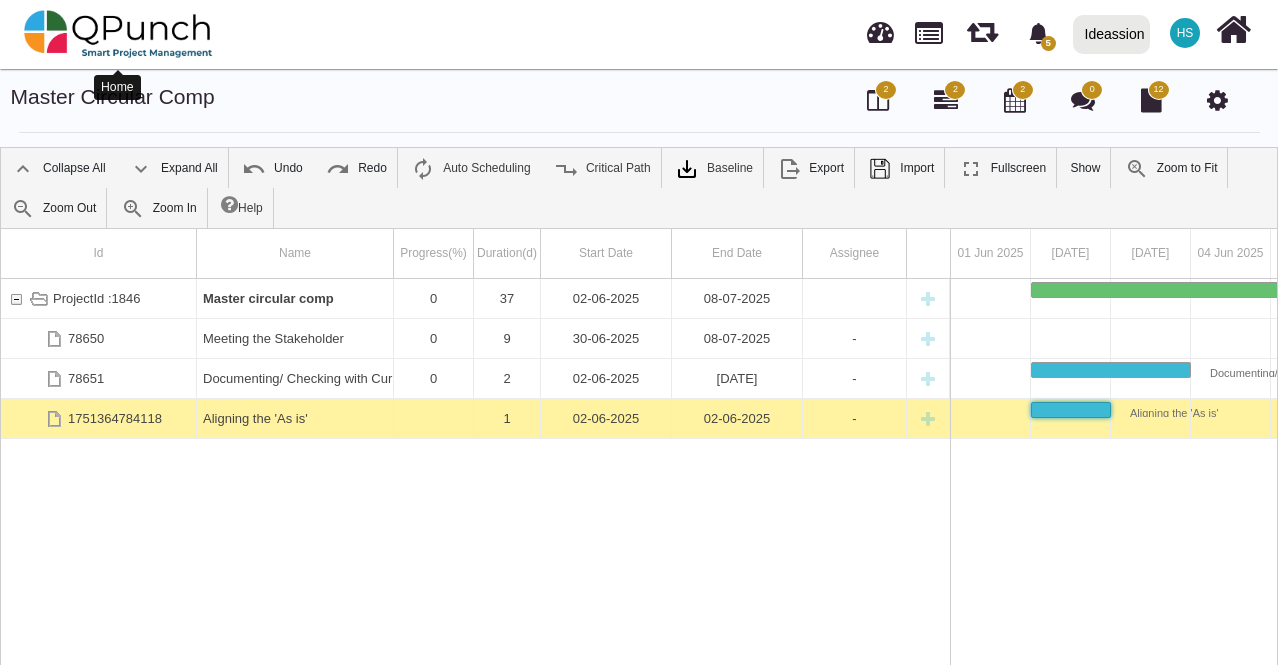 click at bounding box center (118, 34) 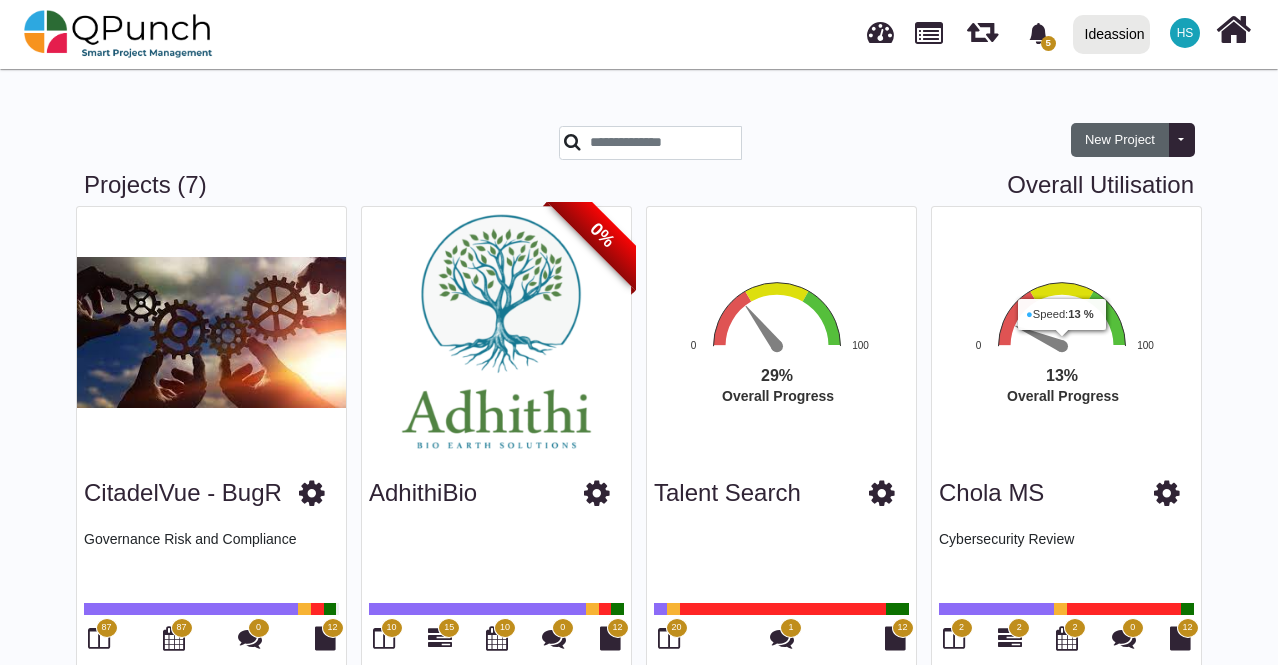 click on "New Project" at bounding box center [1120, 140] 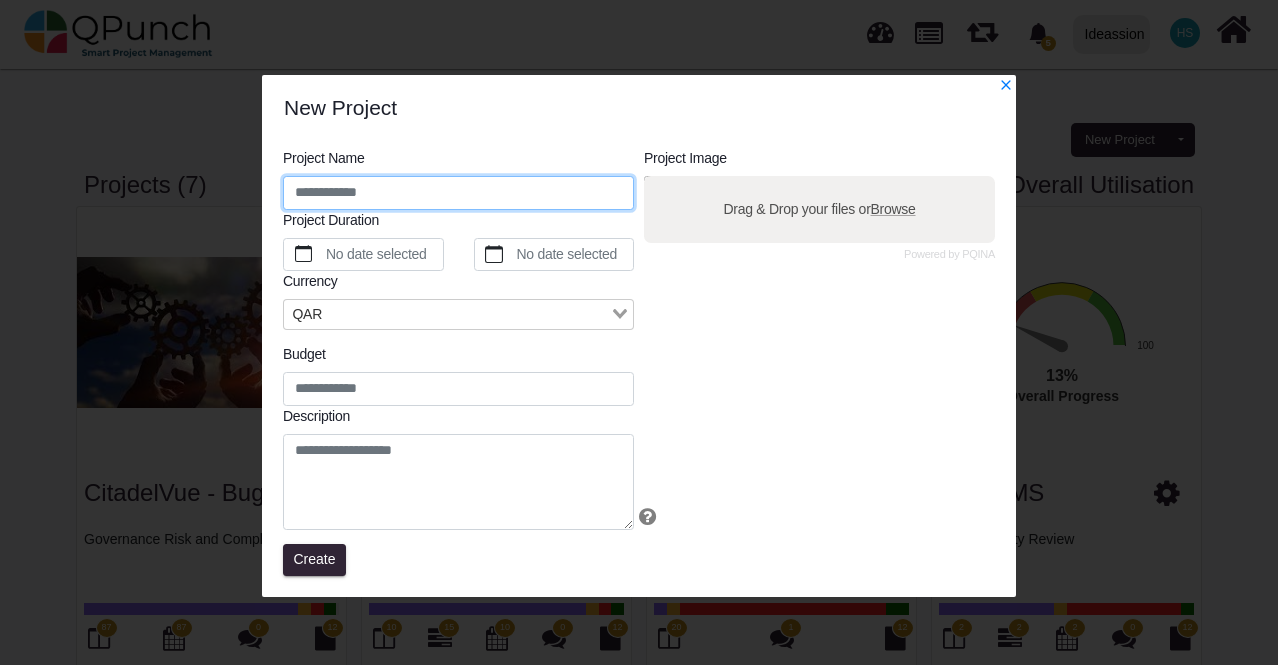 click at bounding box center [458, 193] 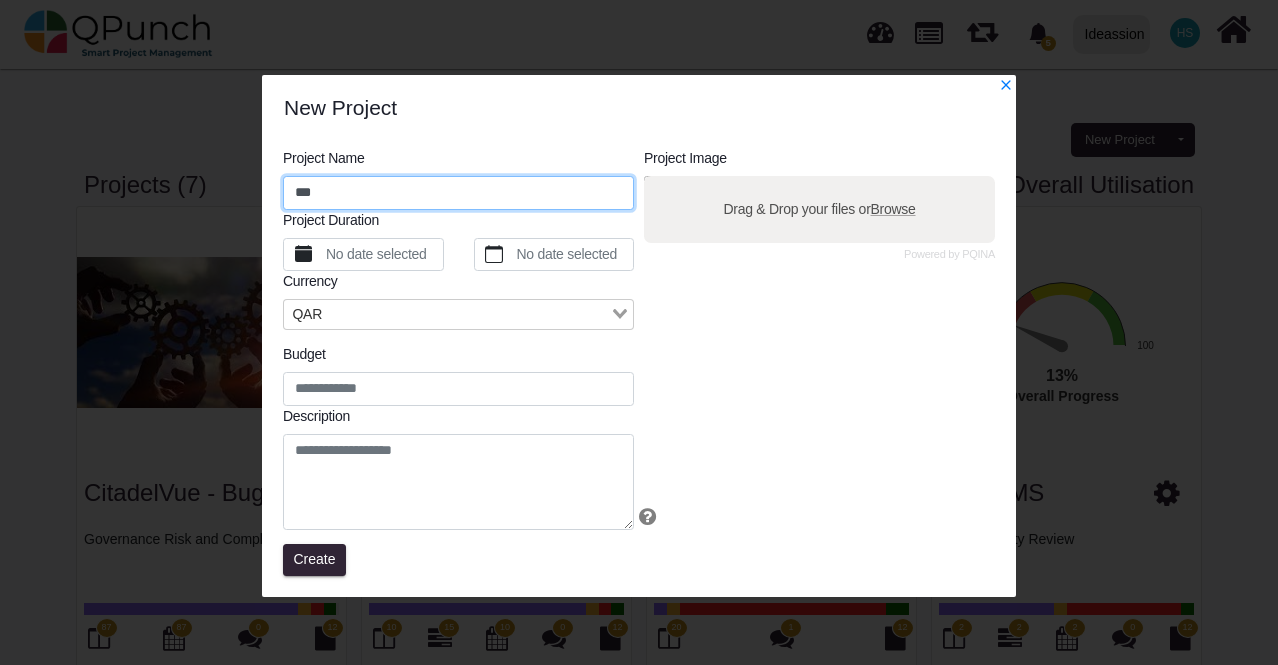 type on "***" 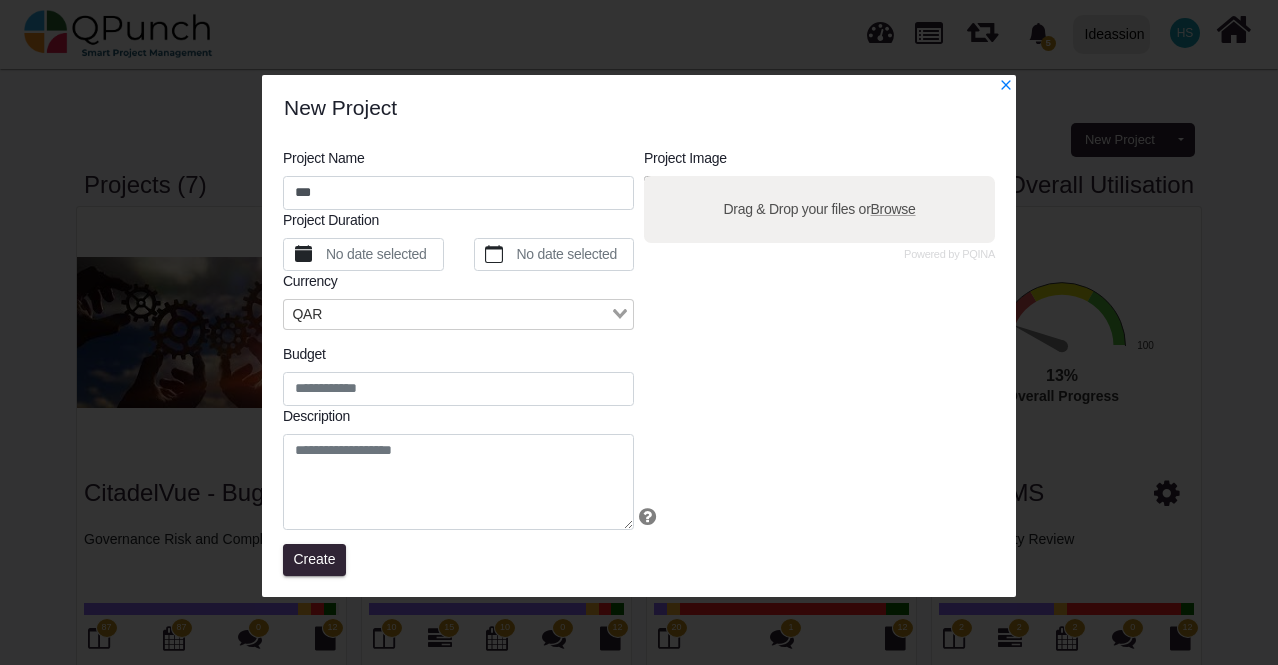 click on "No date selected" at bounding box center (383, 255) 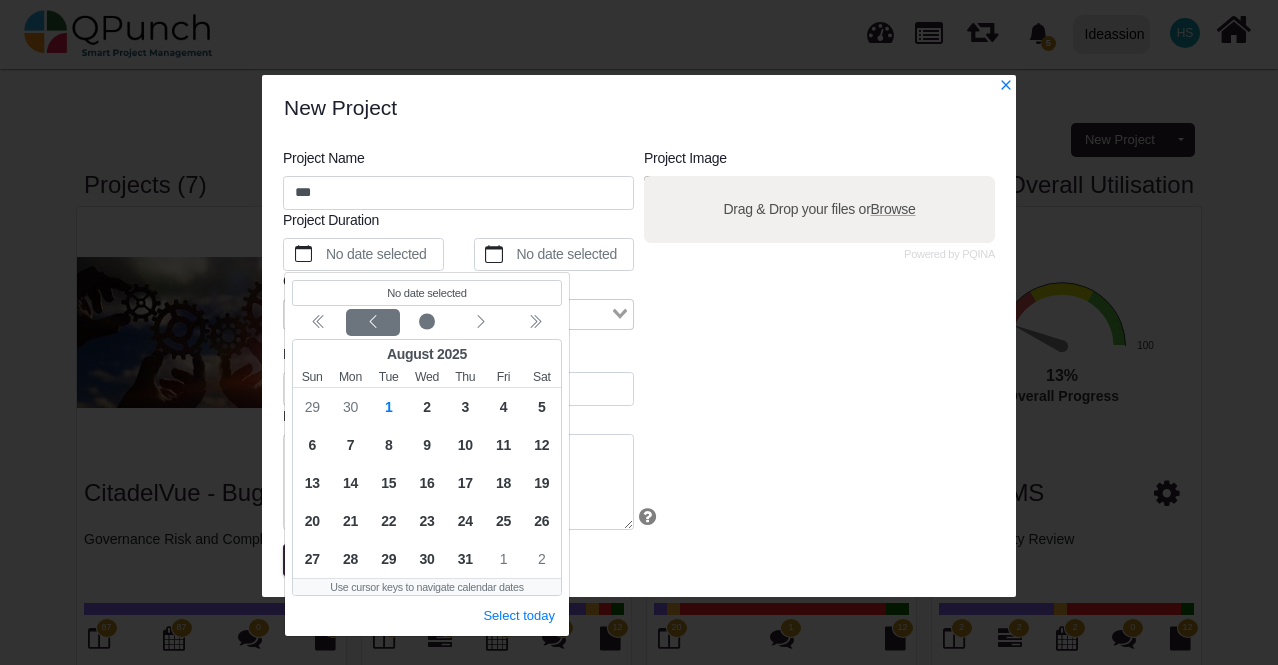 click at bounding box center [373, 322] 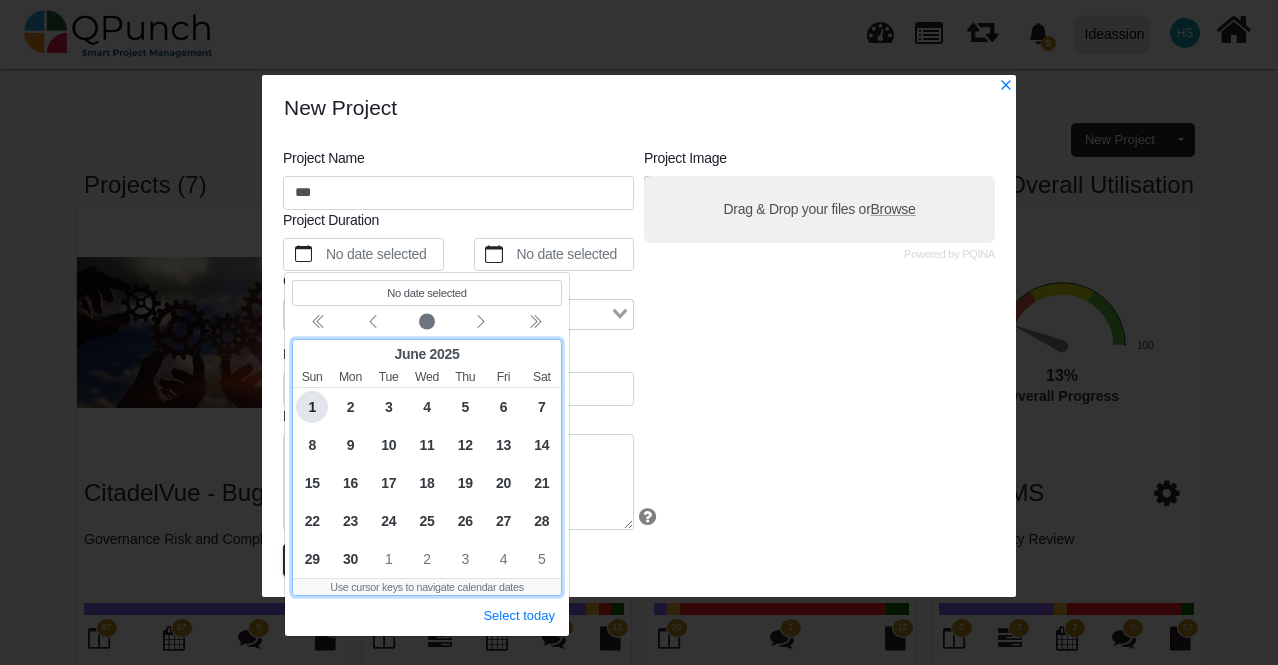 click on "1" at bounding box center [312, 407] 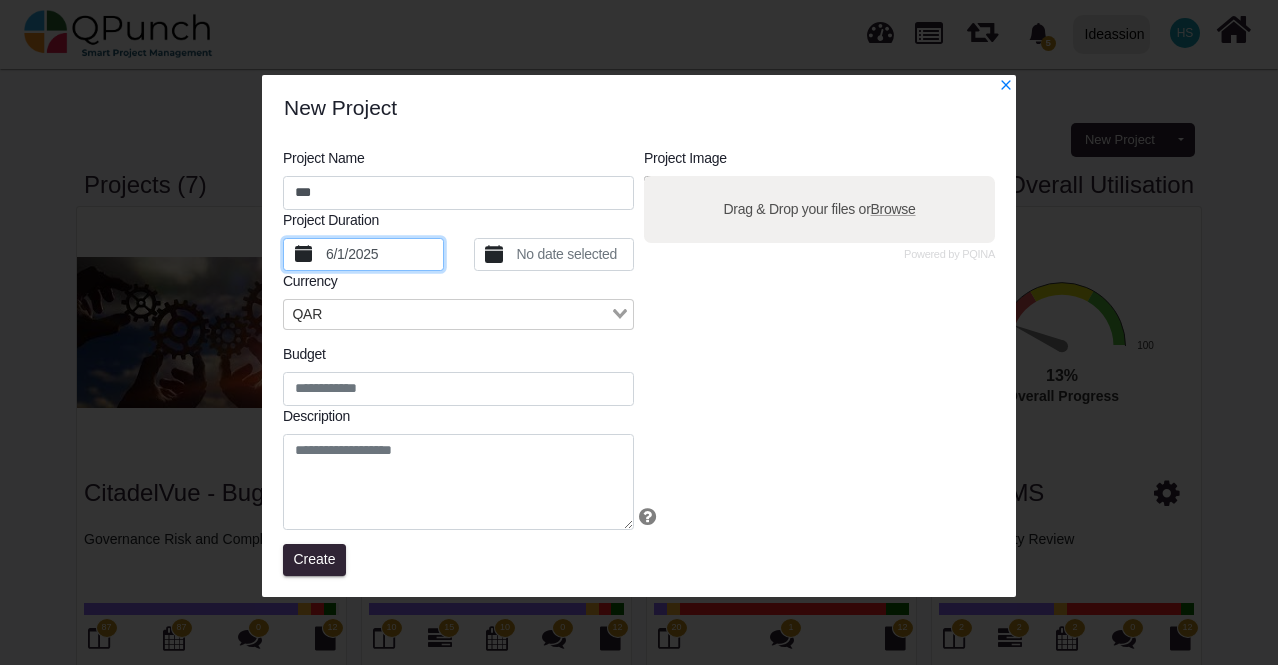 click on "No date selected" at bounding box center [573, 255] 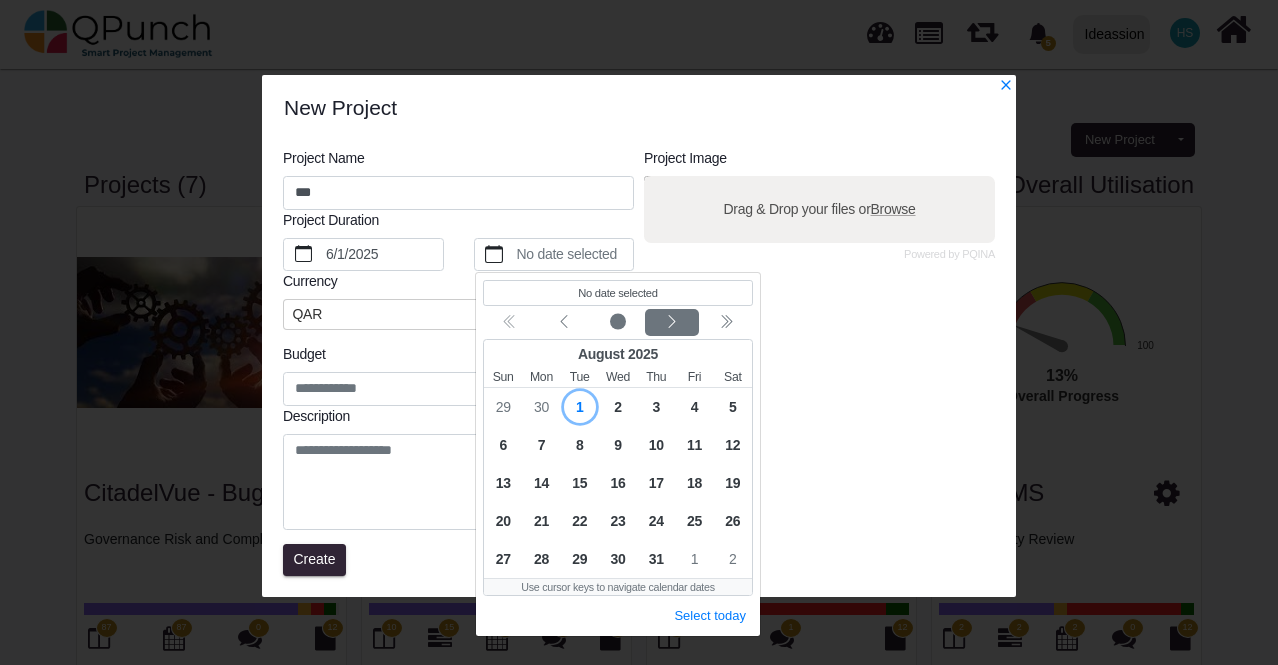 click at bounding box center (671, 323) 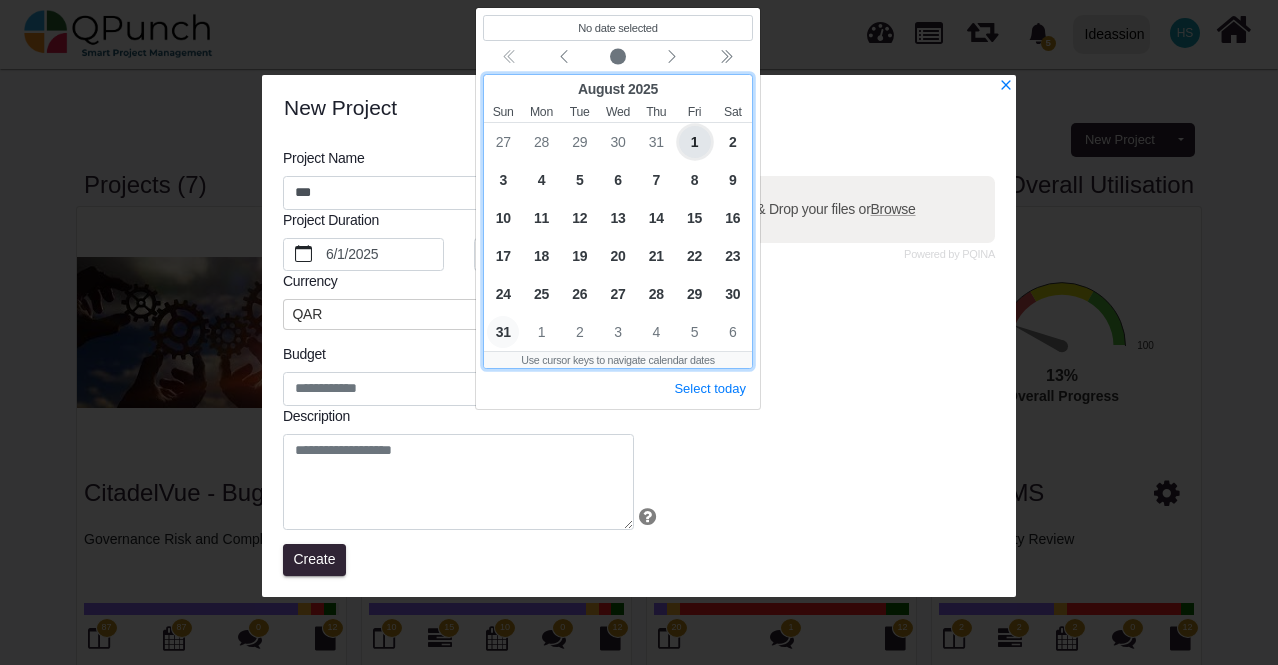 click on "31" at bounding box center (503, 332) 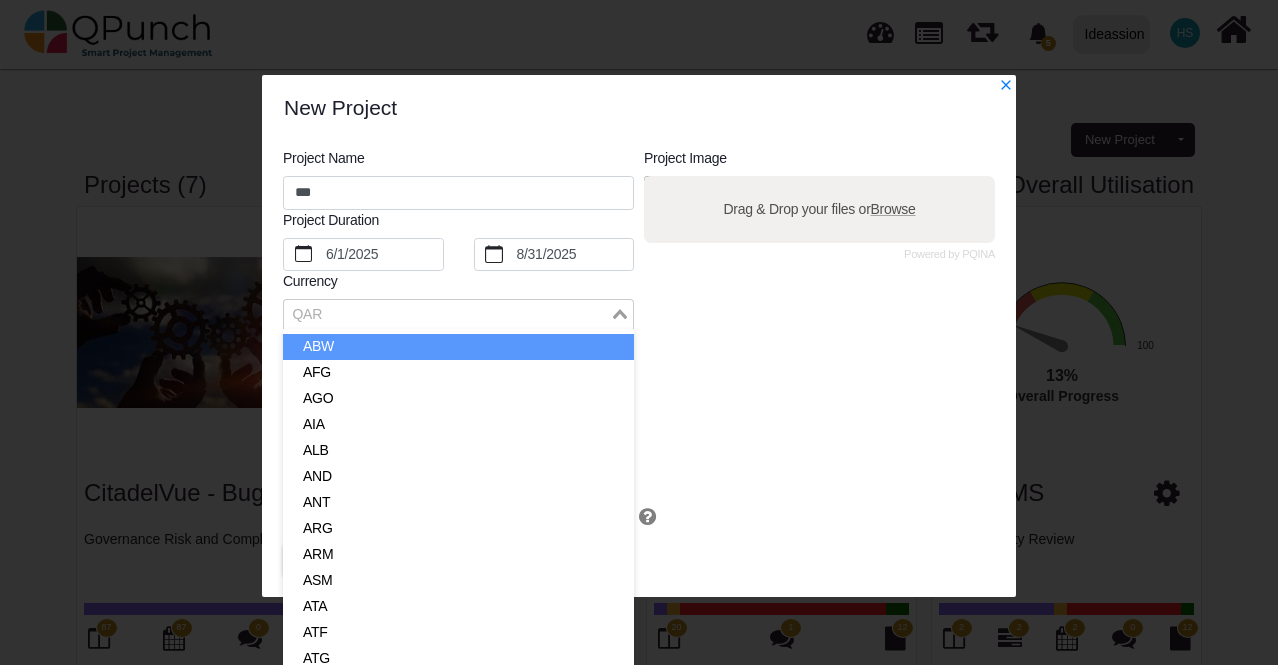 click at bounding box center [447, 315] 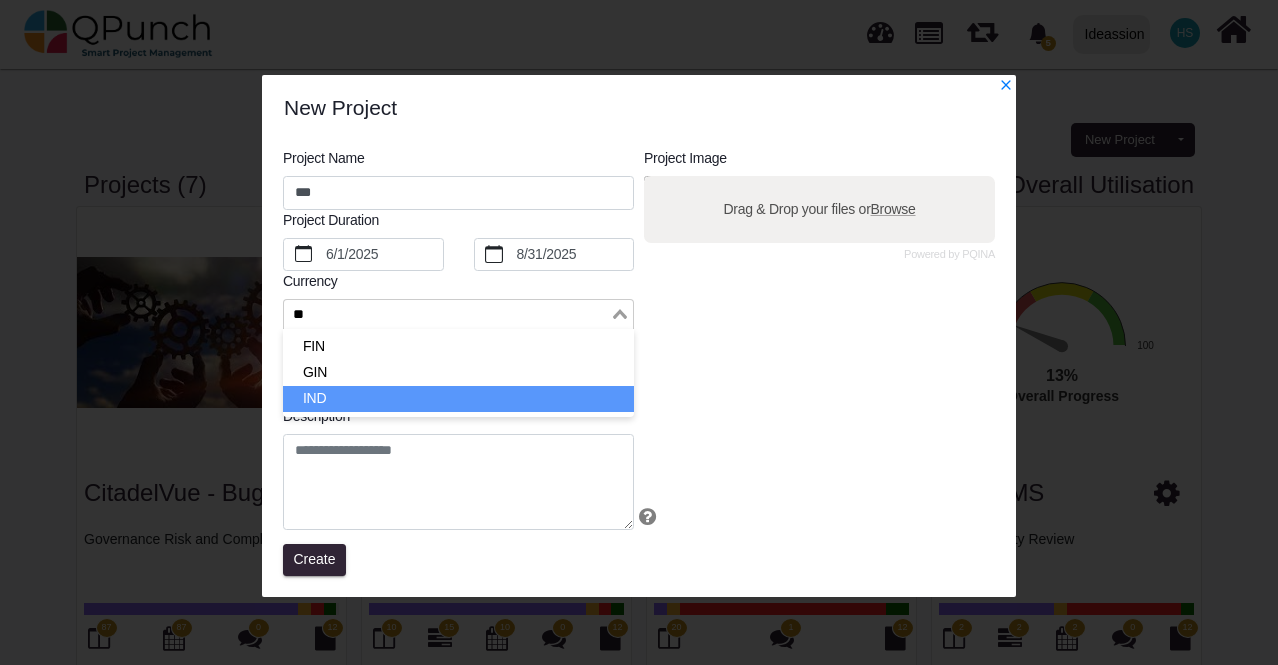 click on "IND" at bounding box center [458, 399] 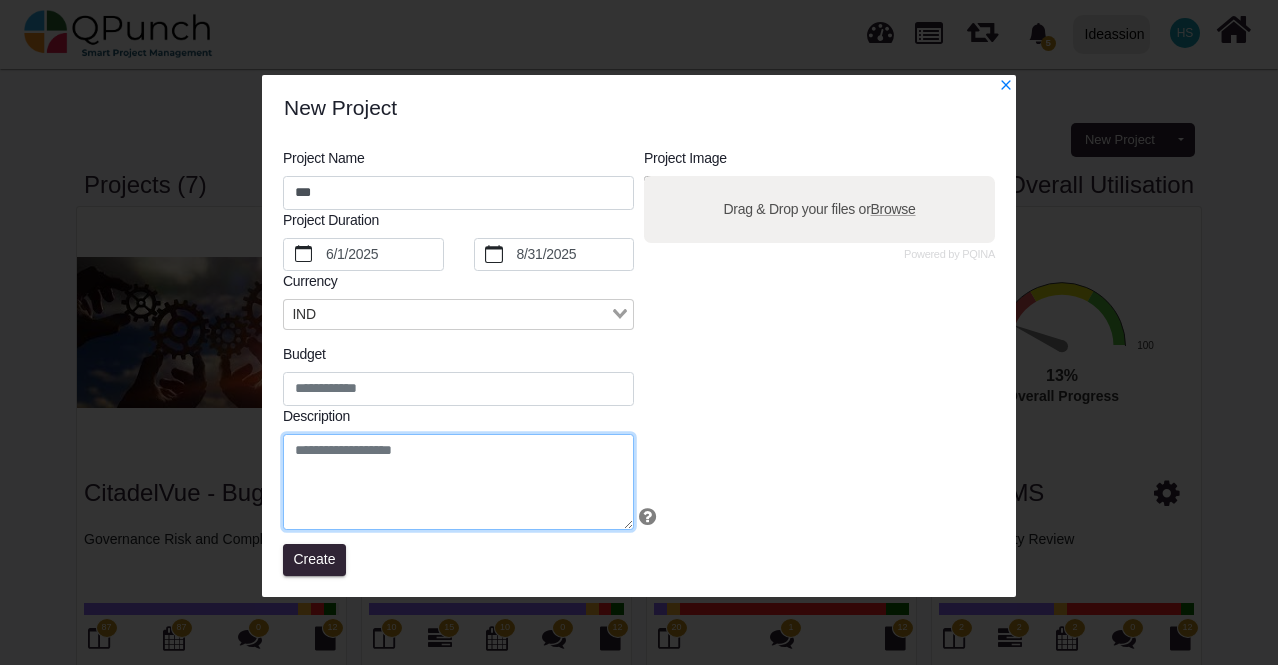 click at bounding box center [458, 482] 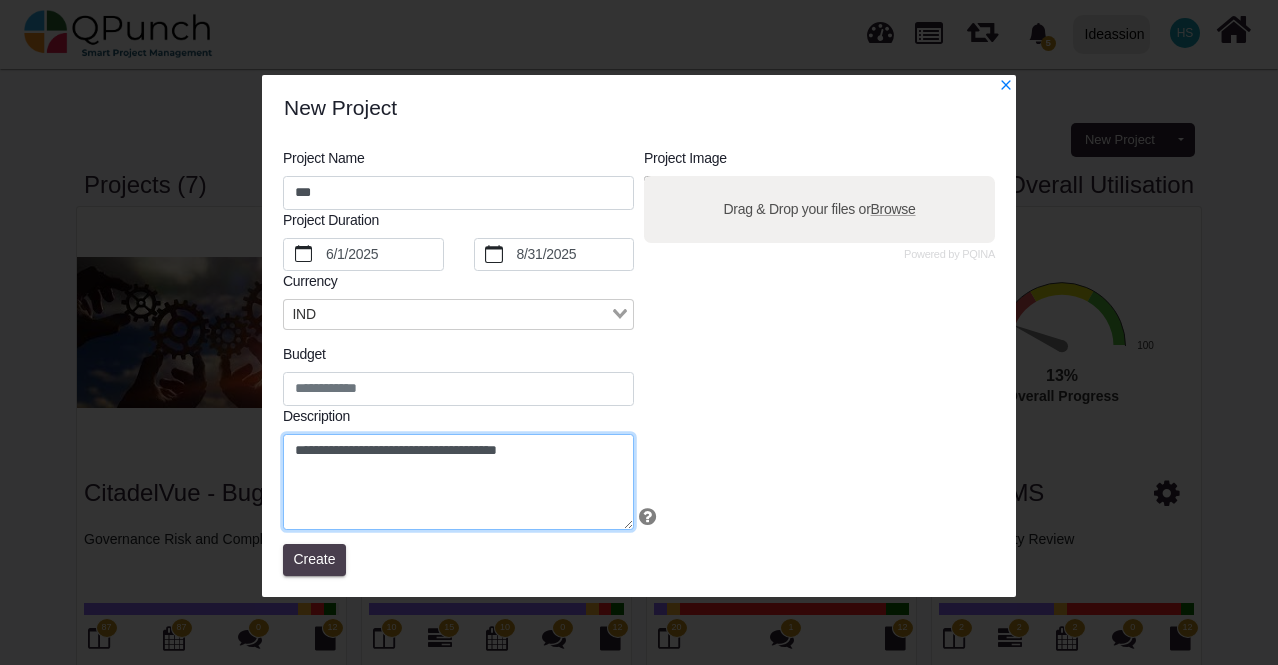 type on "**********" 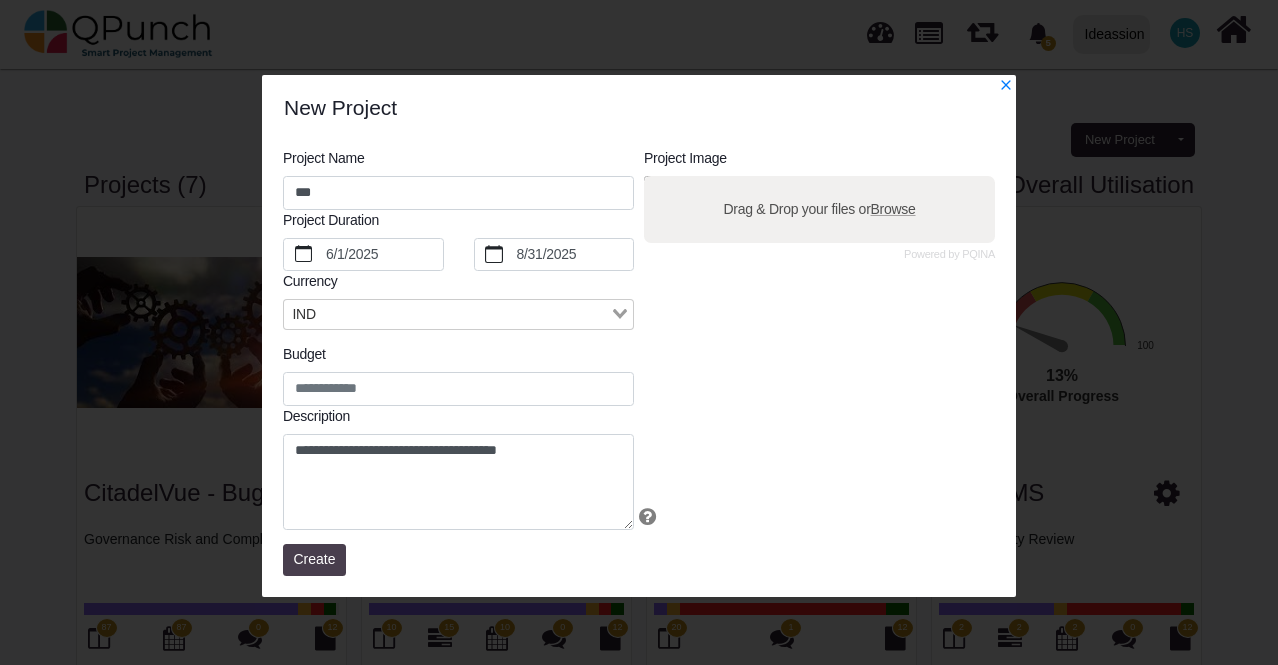 click on "Create" at bounding box center [314, 560] 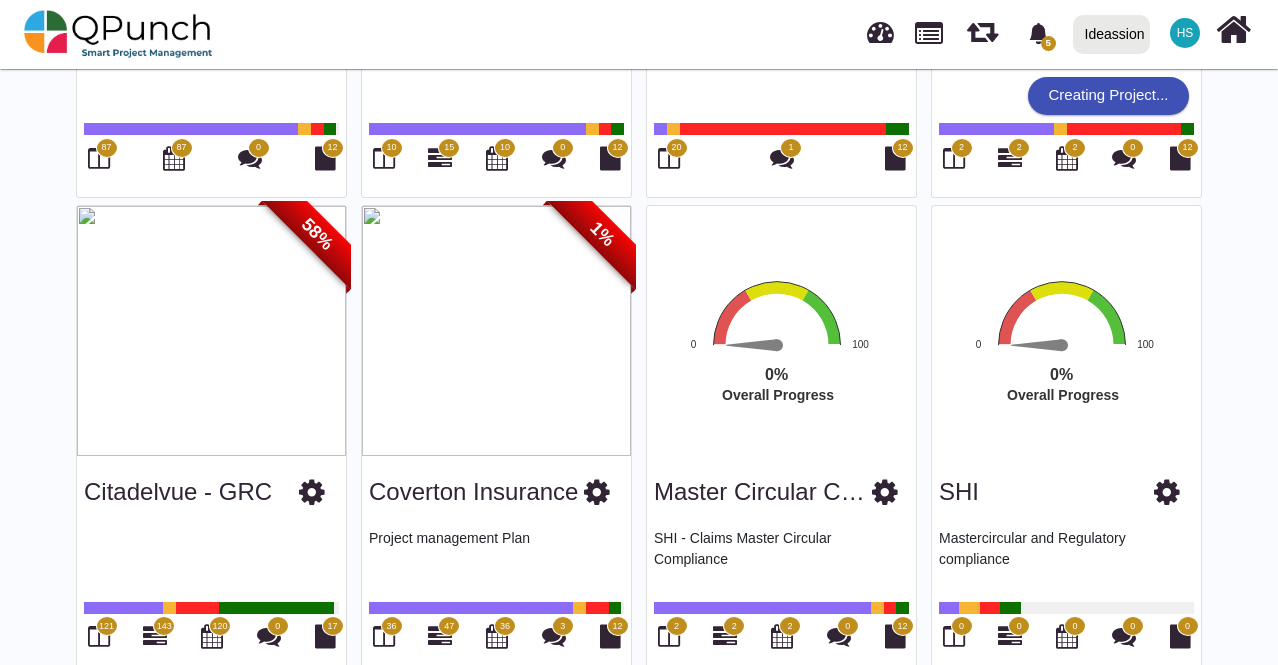 scroll, scrollTop: 509, scrollLeft: 0, axis: vertical 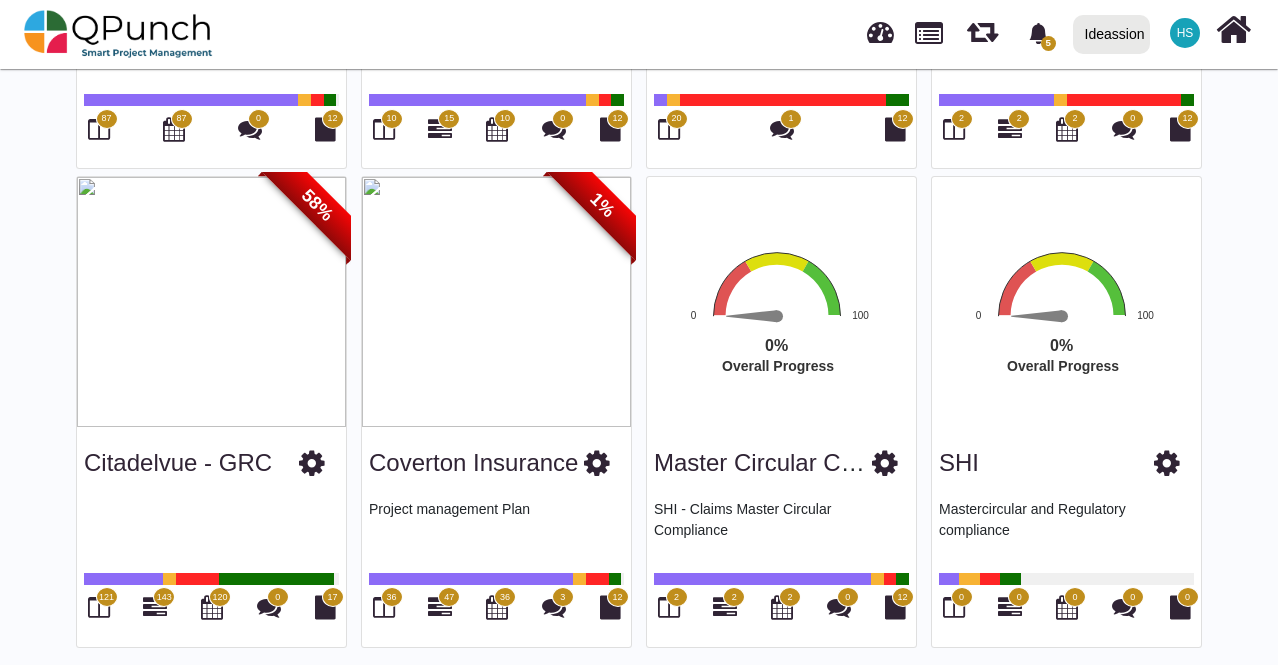 click on "0" at bounding box center (1019, 598) 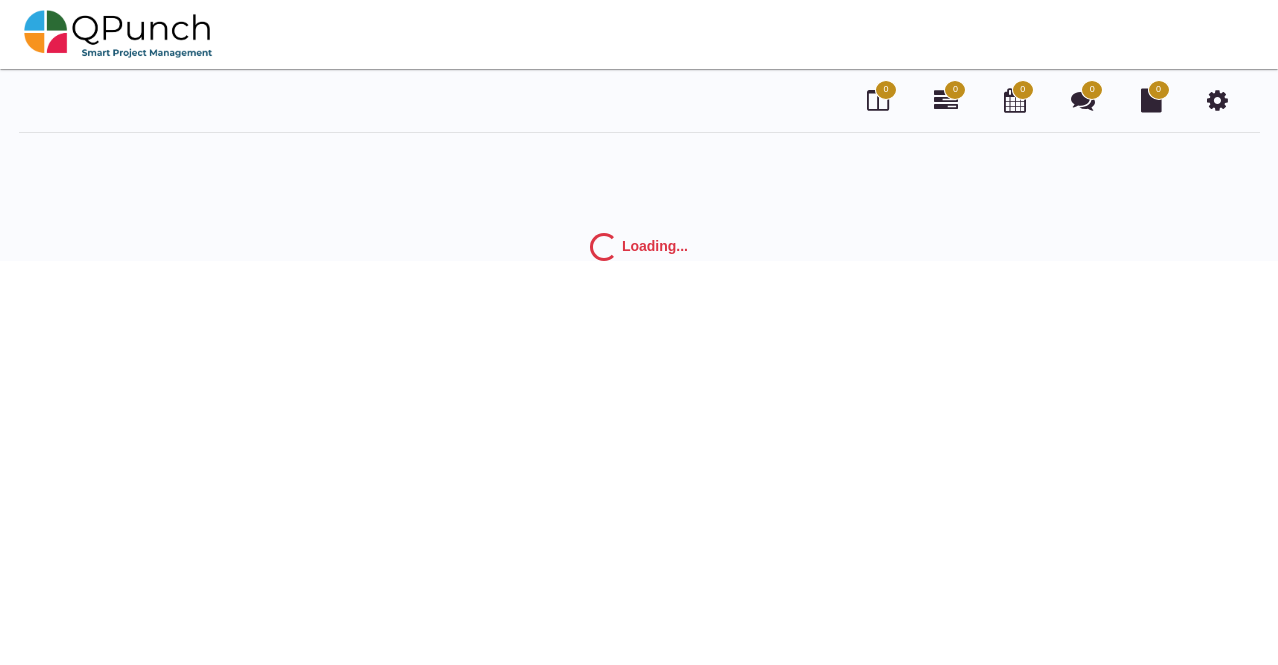 scroll, scrollTop: 0, scrollLeft: 0, axis: both 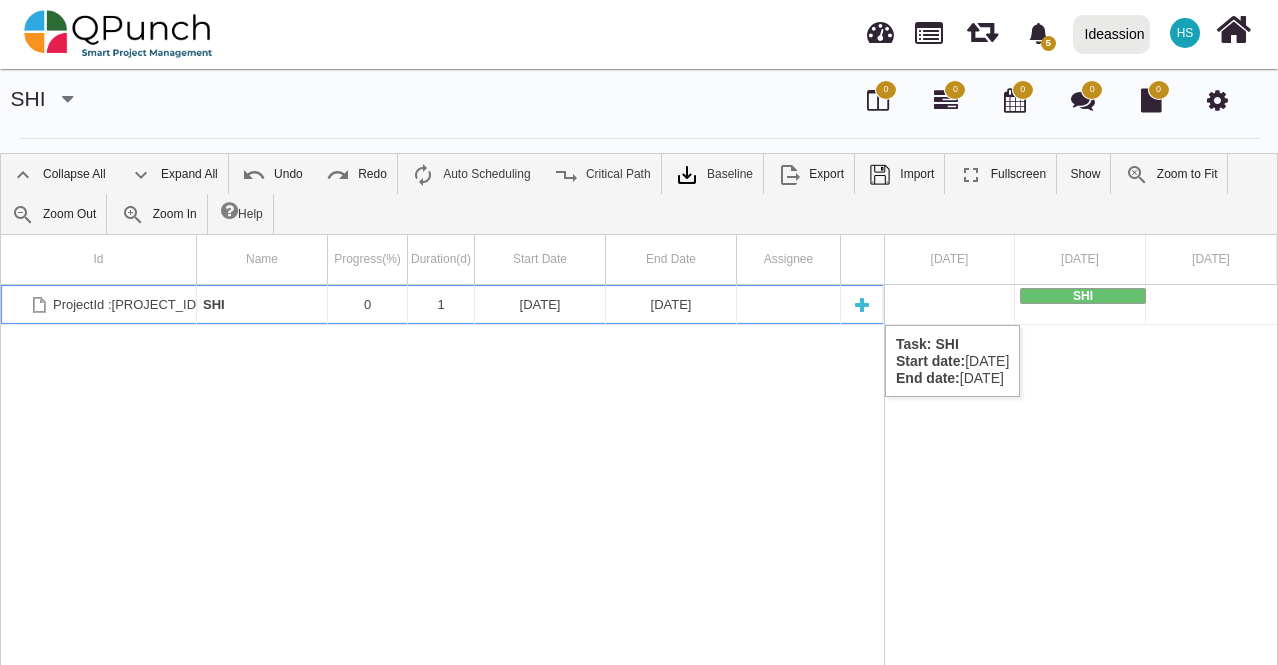 click at bounding box center [862, 304] 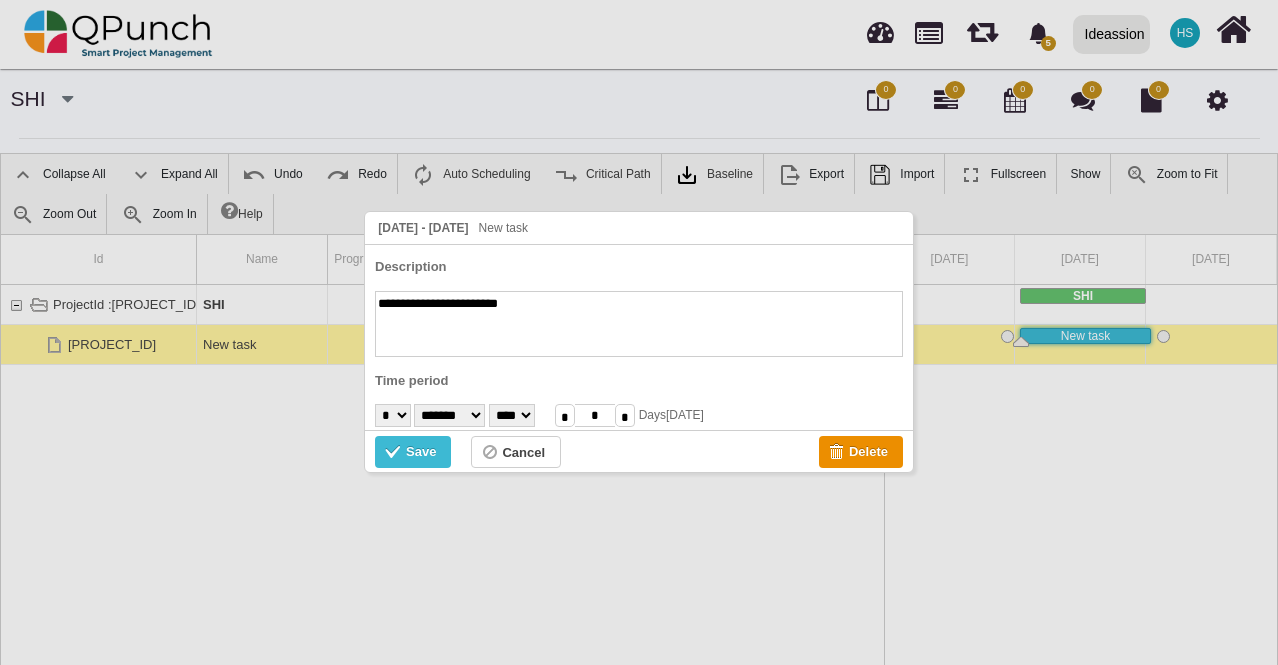 click on "**********" at bounding box center [639, 324] 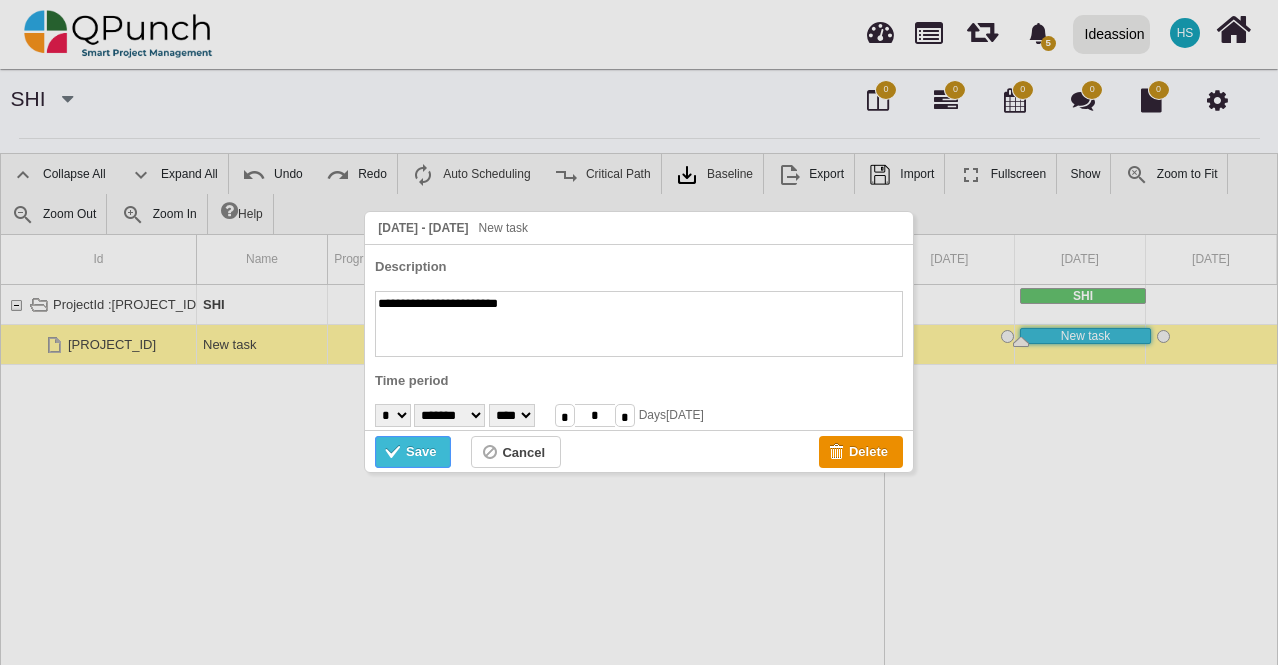 click at bounding box center [395, 454] 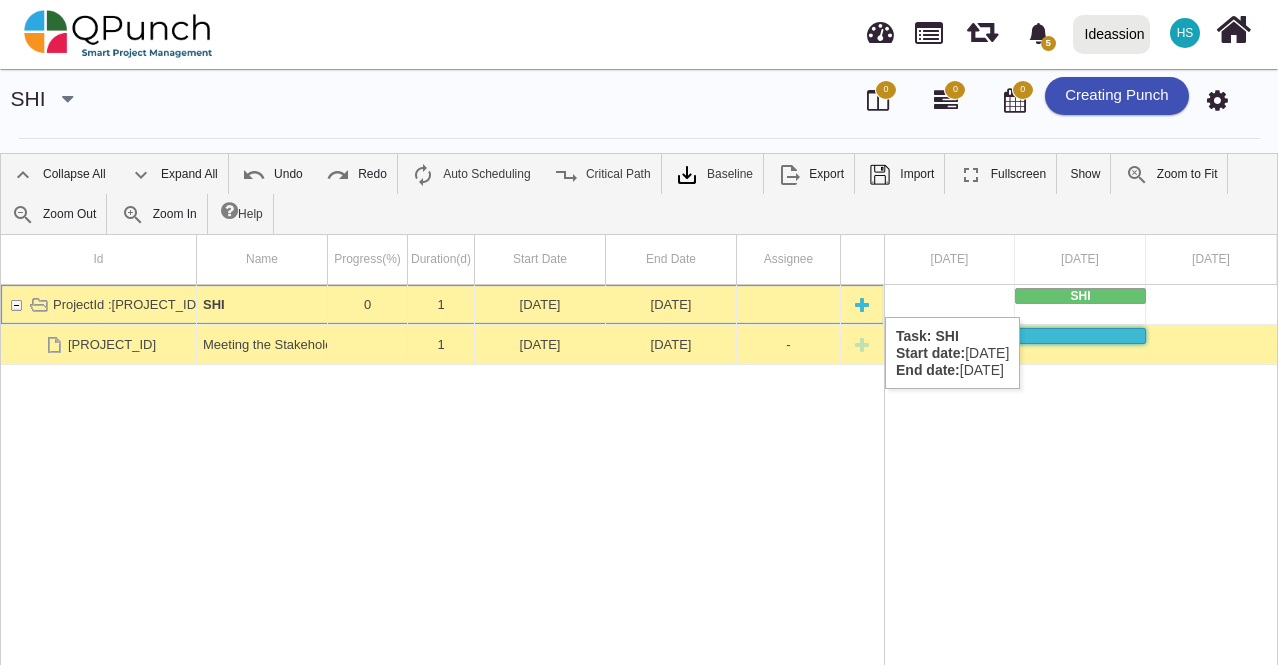 click at bounding box center [862, 304] 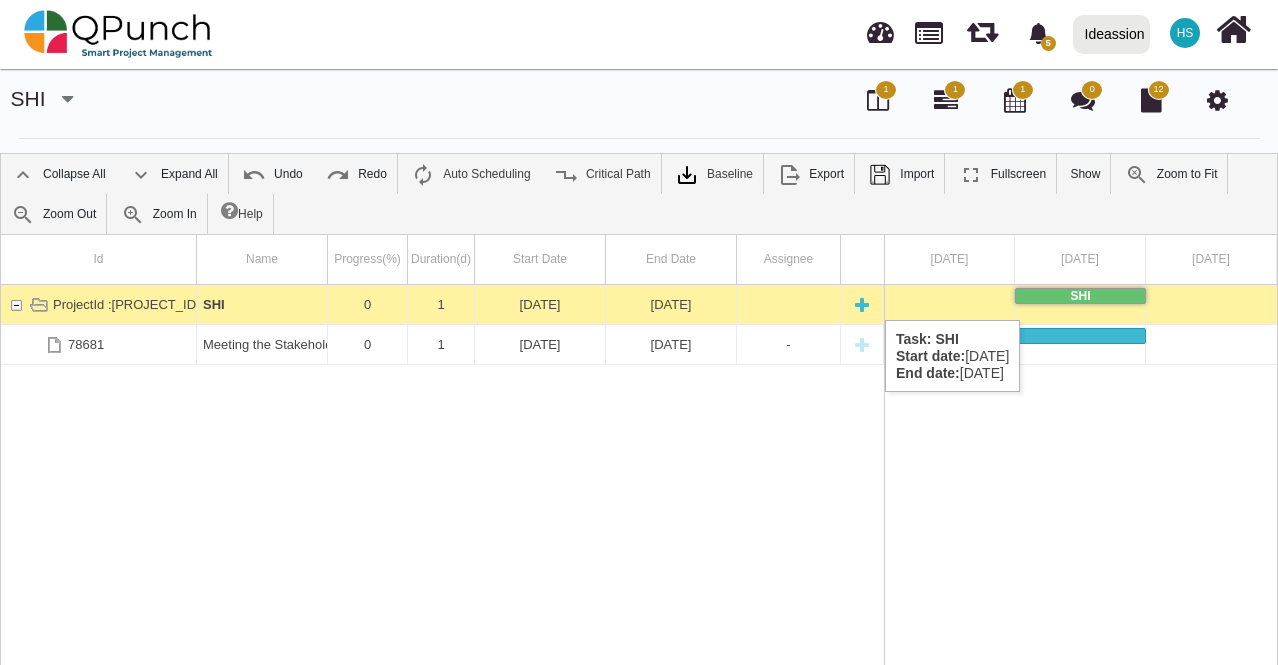 click at bounding box center (862, 304) 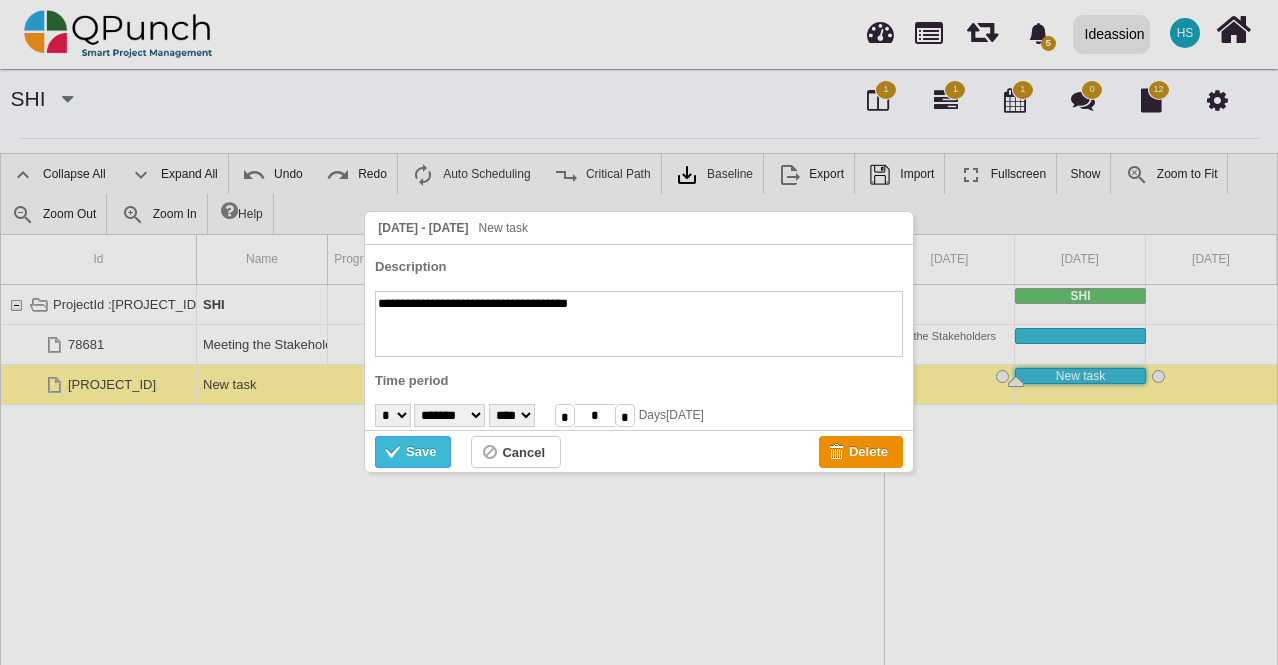 click at bounding box center (395, 454) 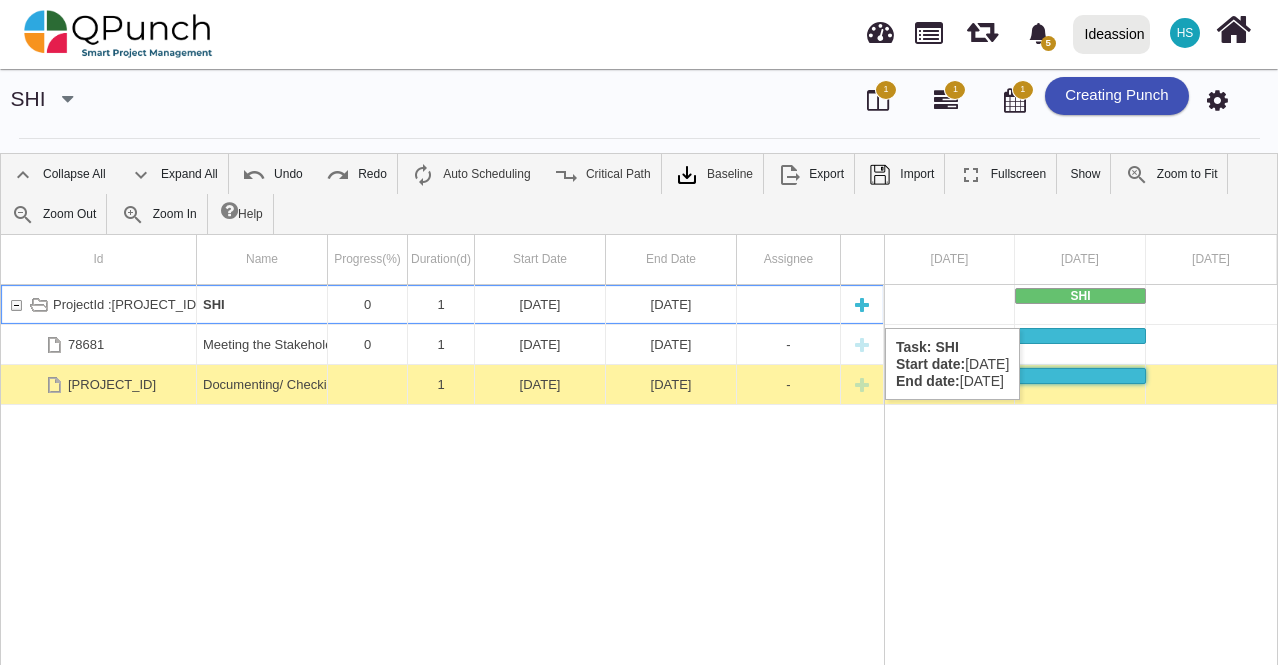 click at bounding box center (862, 304) 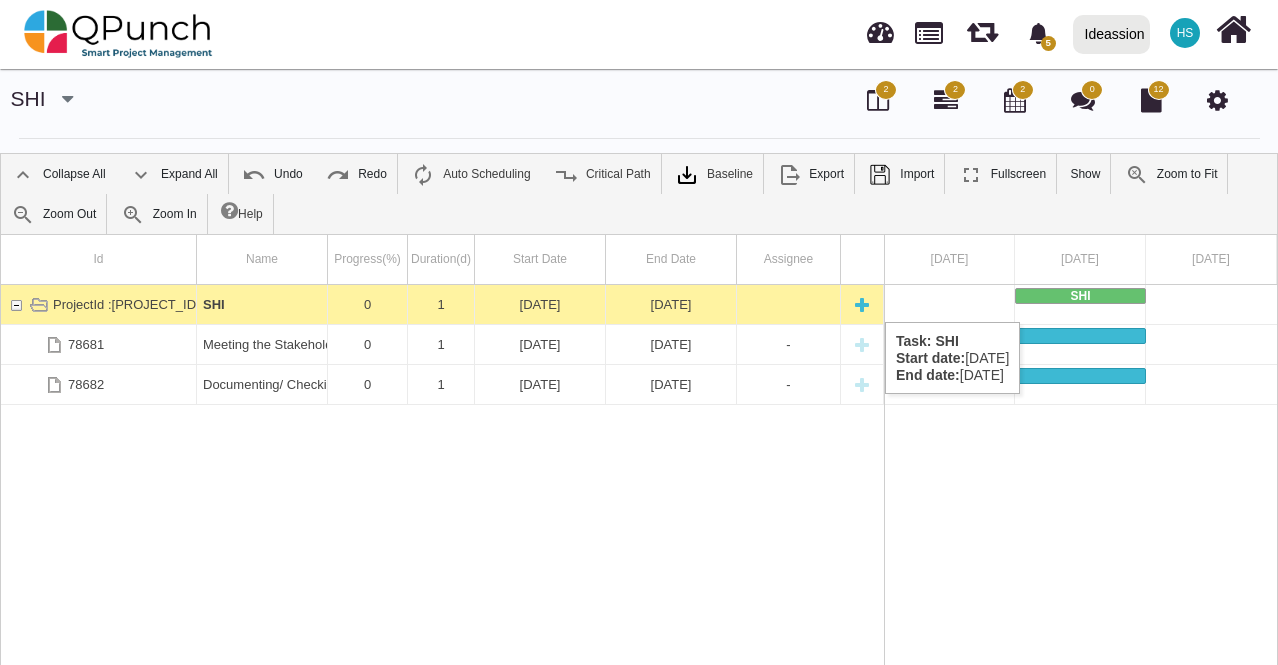 click at bounding box center (862, 304) 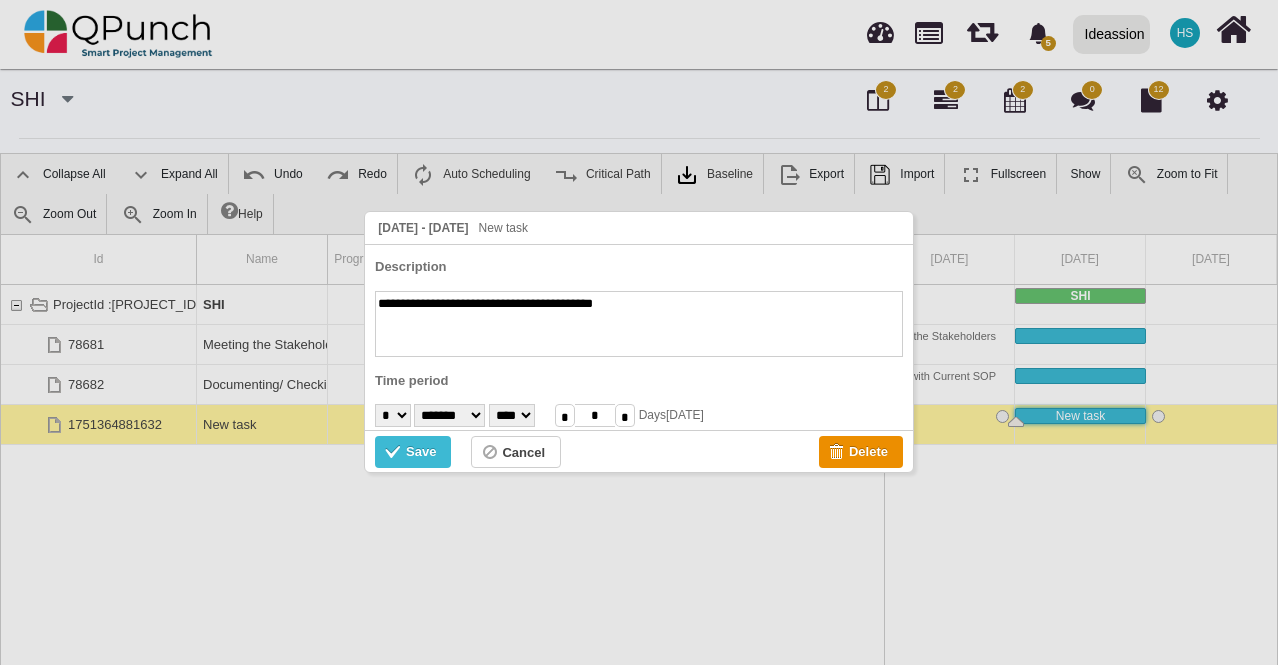 type on "**********" 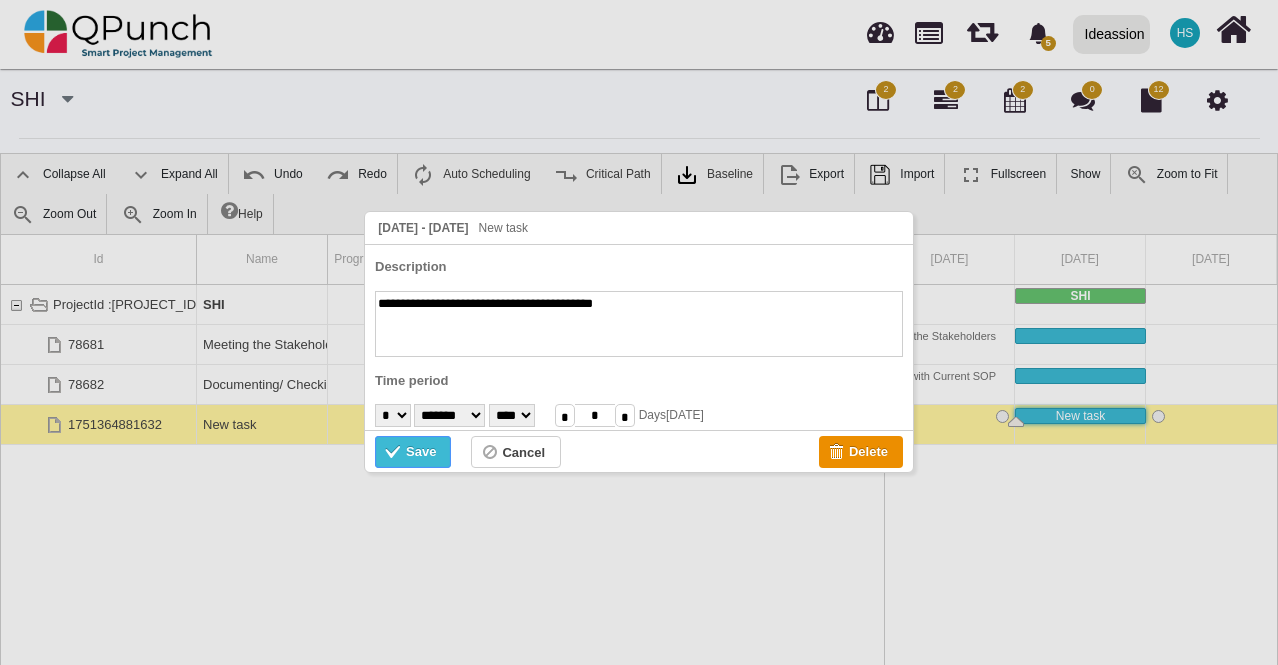 click on "Save" at bounding box center [421, 452] 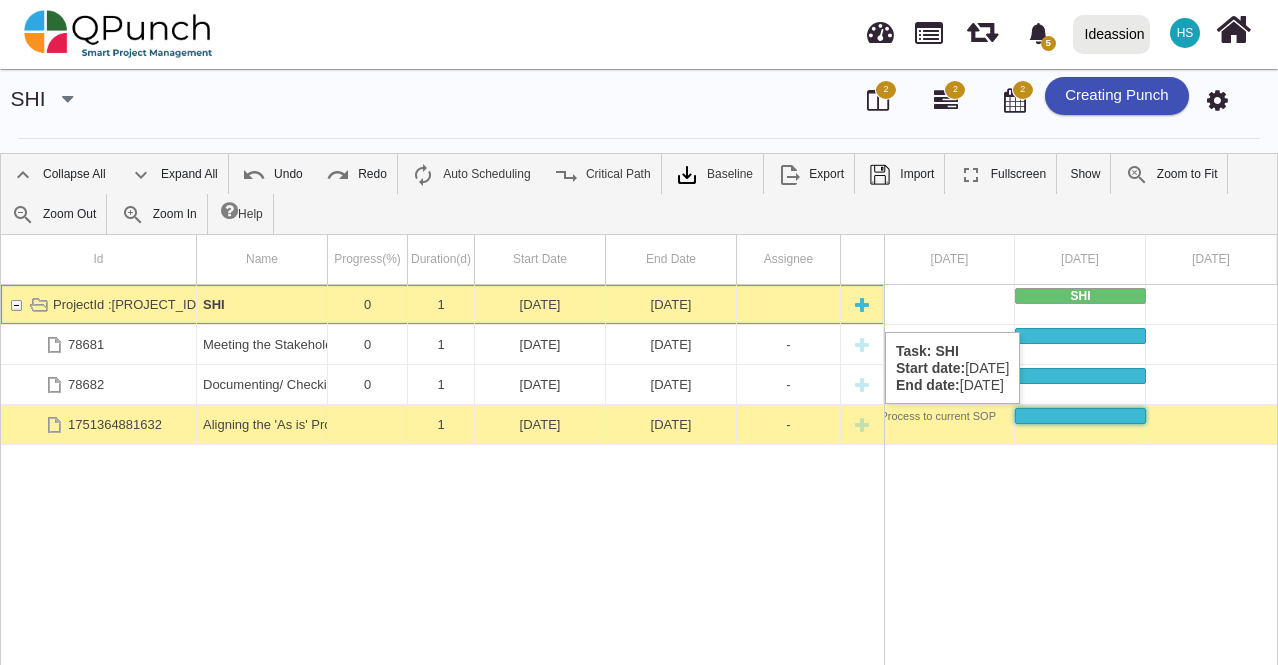 click at bounding box center [862, 304] 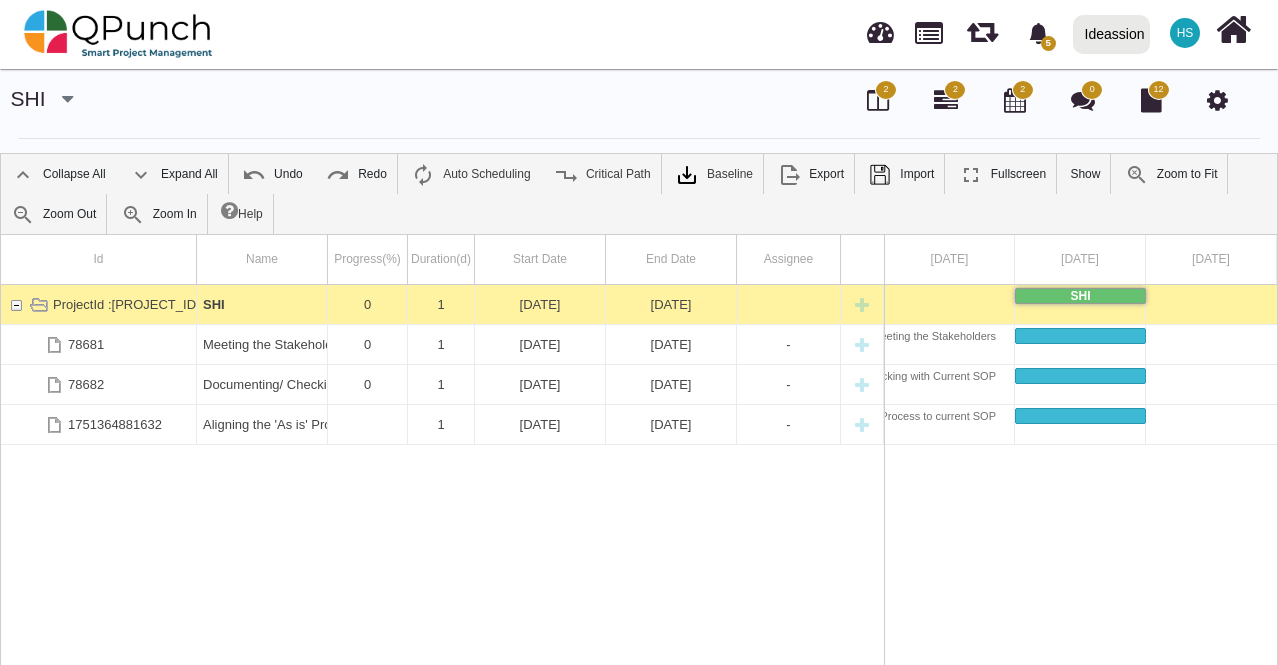 click on "ProjectId :[PROJECT_ID] [ASSIGNEE] 0 1 [DATE] [DATE] [ASSIGNEE] [PROJECT_ID] Meeting the Stakeholders 0 1 [DATE] [DATE] - [PROJECT_ID] Documenting/ Checking with Current SOP 0 1 [DATE] [DATE] - [PROJECT_ID] Aligning the 'As is' Process to current SOP 1 [DATE] [DATE] -" at bounding box center (442, 525) 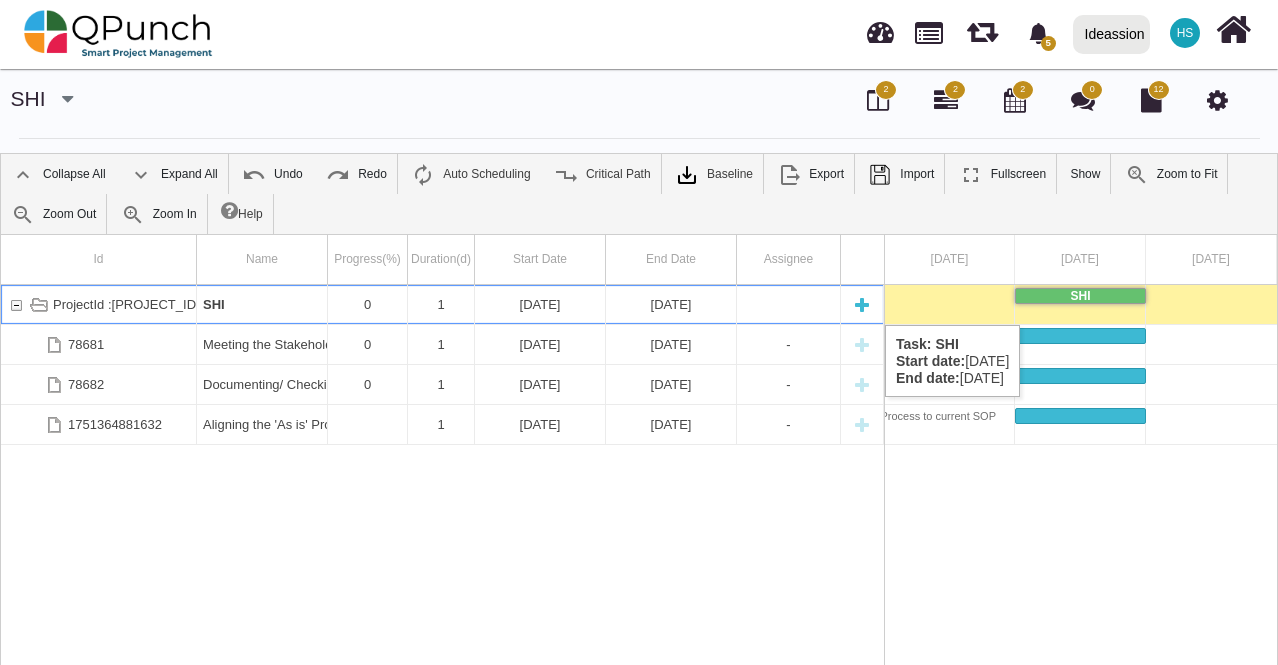 click at bounding box center (862, 304) 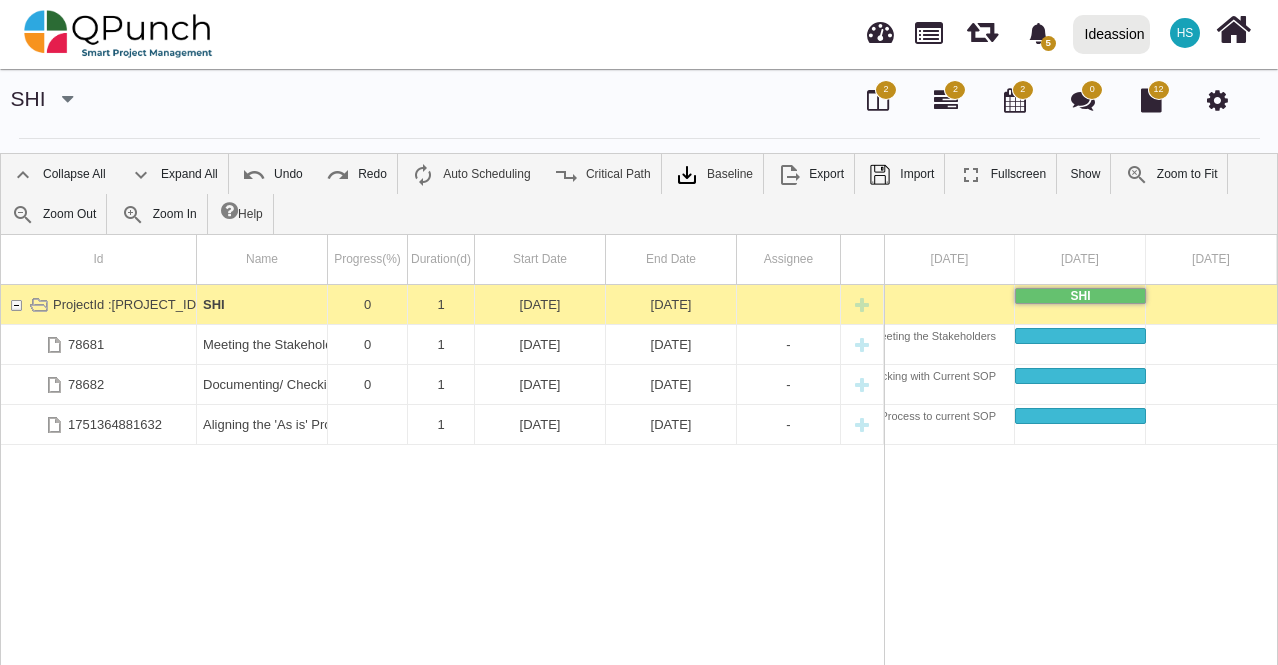 click on "ProjectId :[PROJECT_ID] [ASSIGNEE] 0 1 [DATE] [DATE] [ASSIGNEE] [PROJECT_ID] Meeting the Stakeholders 0 1 [DATE] [DATE] - [PROJECT_ID] Documenting/ Checking with Current SOP 0 1 [DATE] [DATE] - [PROJECT_ID] Aligning the 'As is' Process to current SOP 1 [DATE] [DATE] -" at bounding box center [442, 525] 